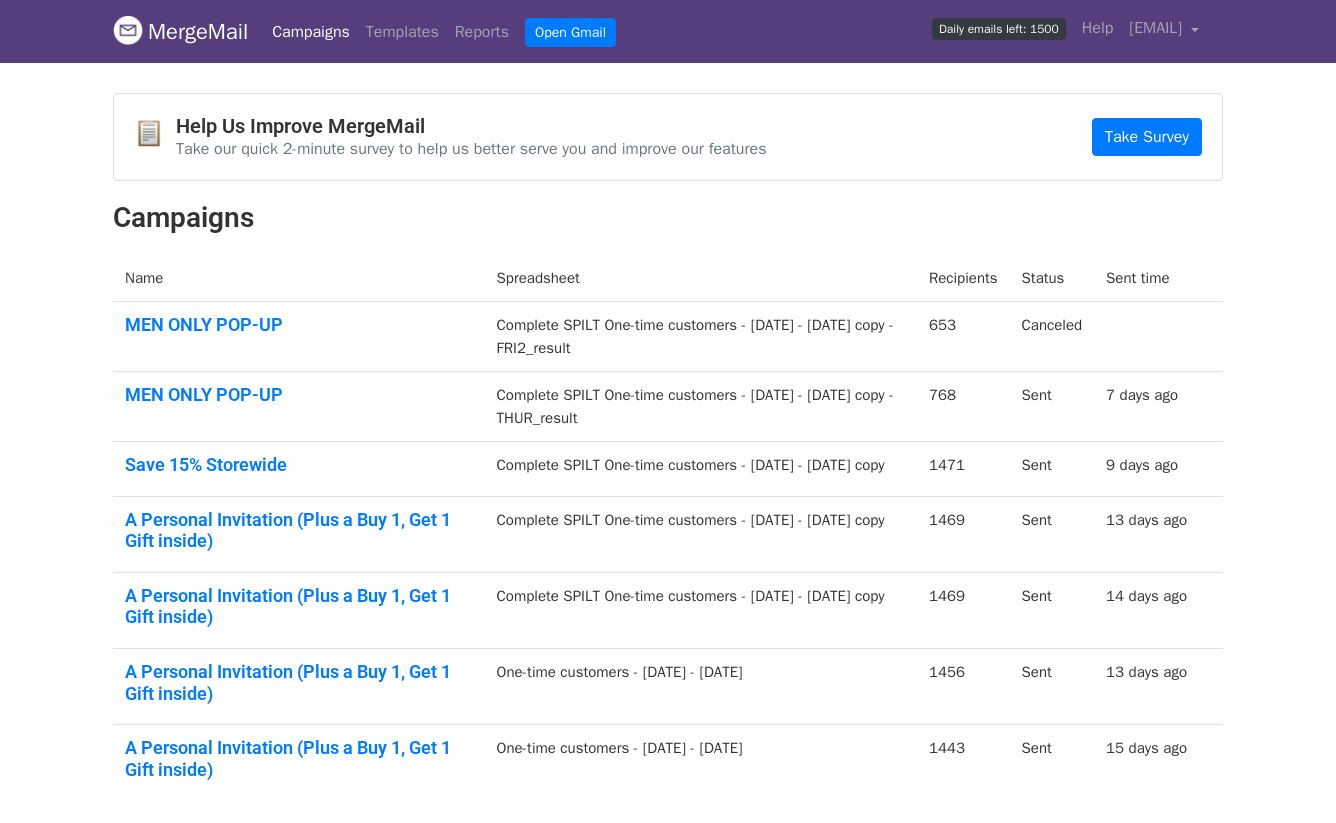 scroll, scrollTop: 0, scrollLeft: 0, axis: both 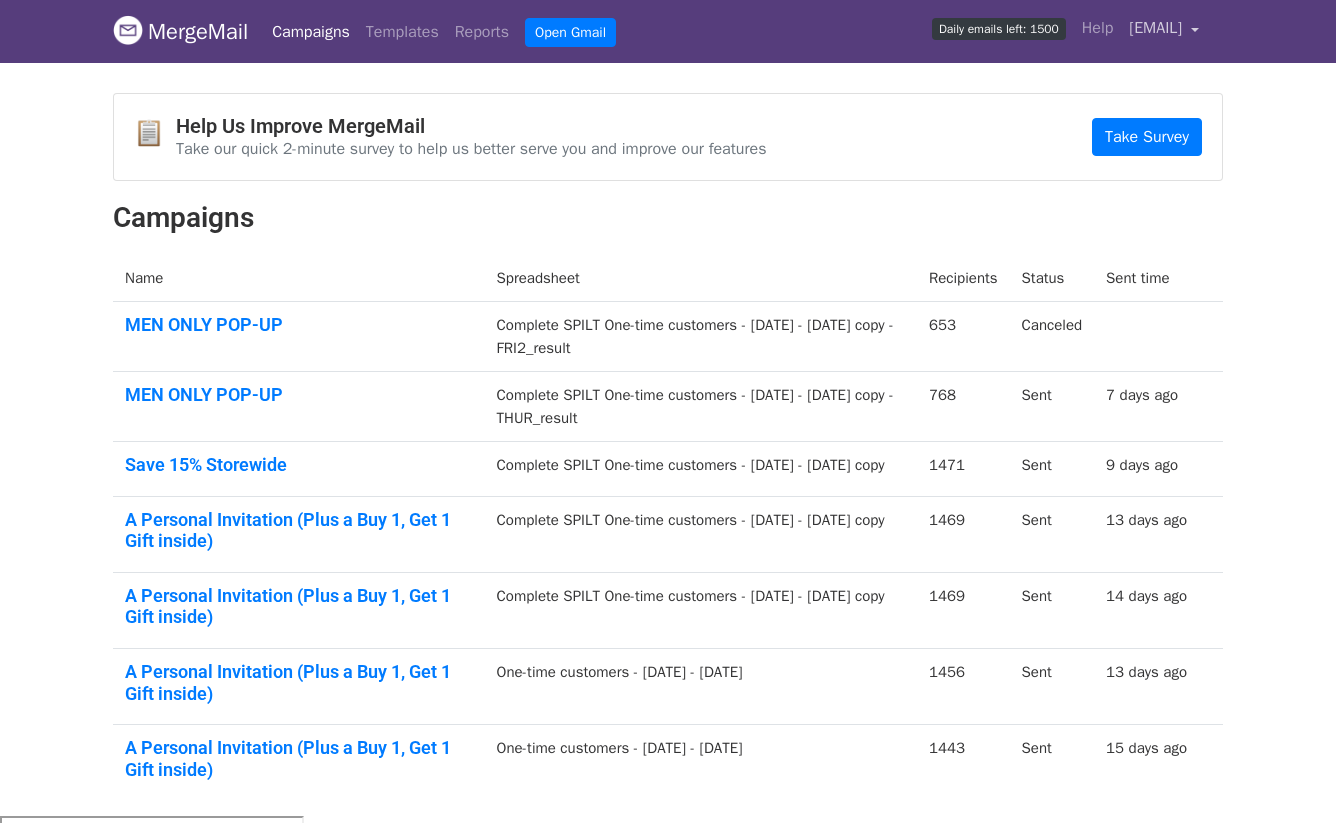 click on "ad@[DOMAIN]" at bounding box center (1155, 28) 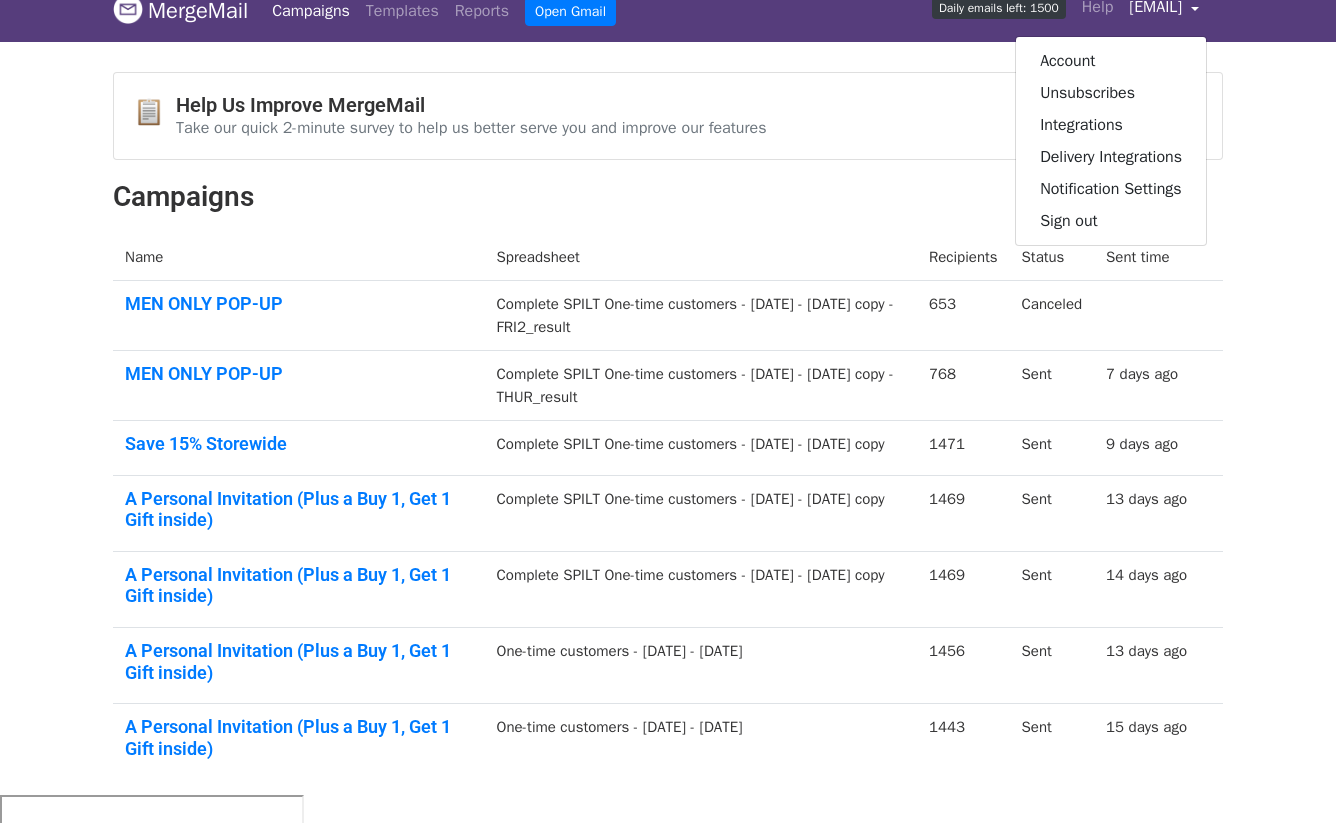 scroll, scrollTop: 0, scrollLeft: 0, axis: both 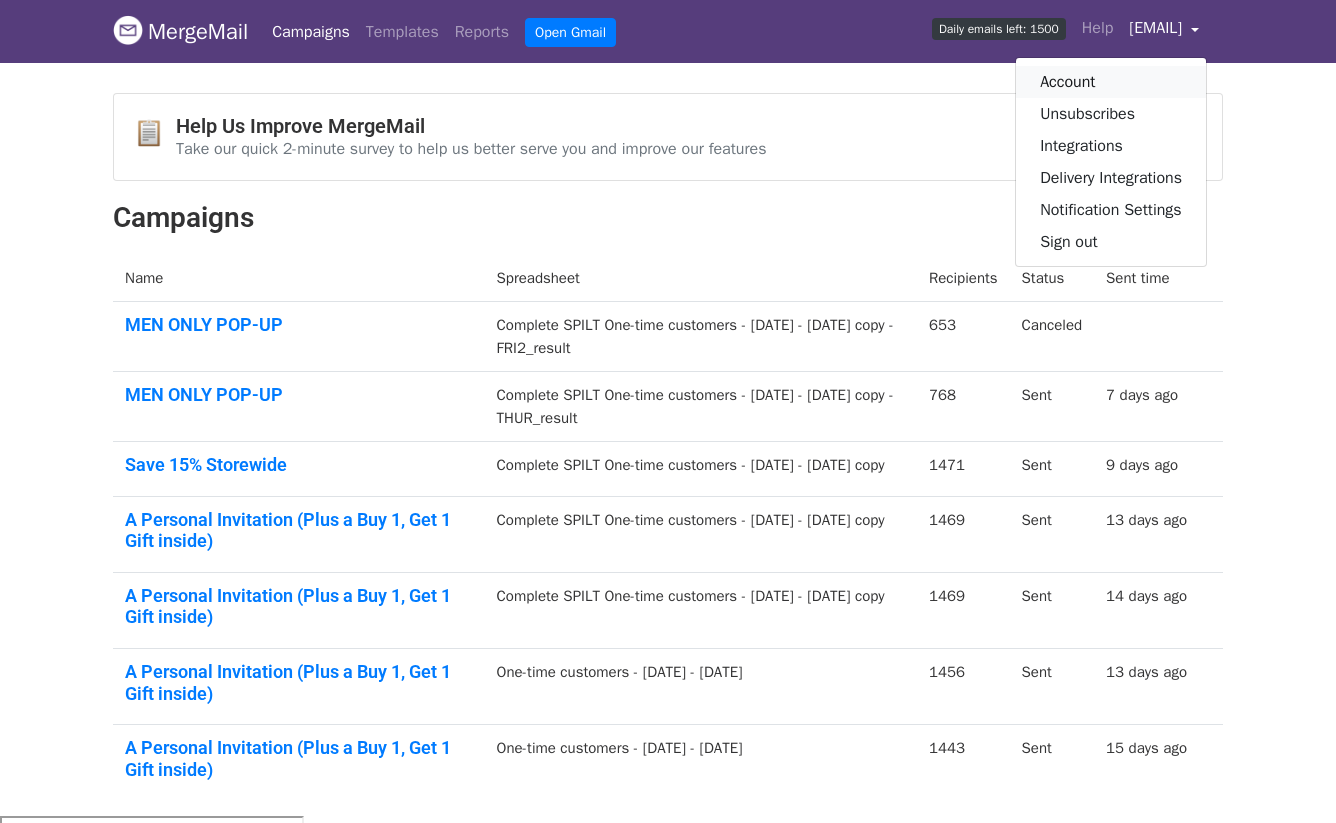 click on "Account" at bounding box center [1111, 82] 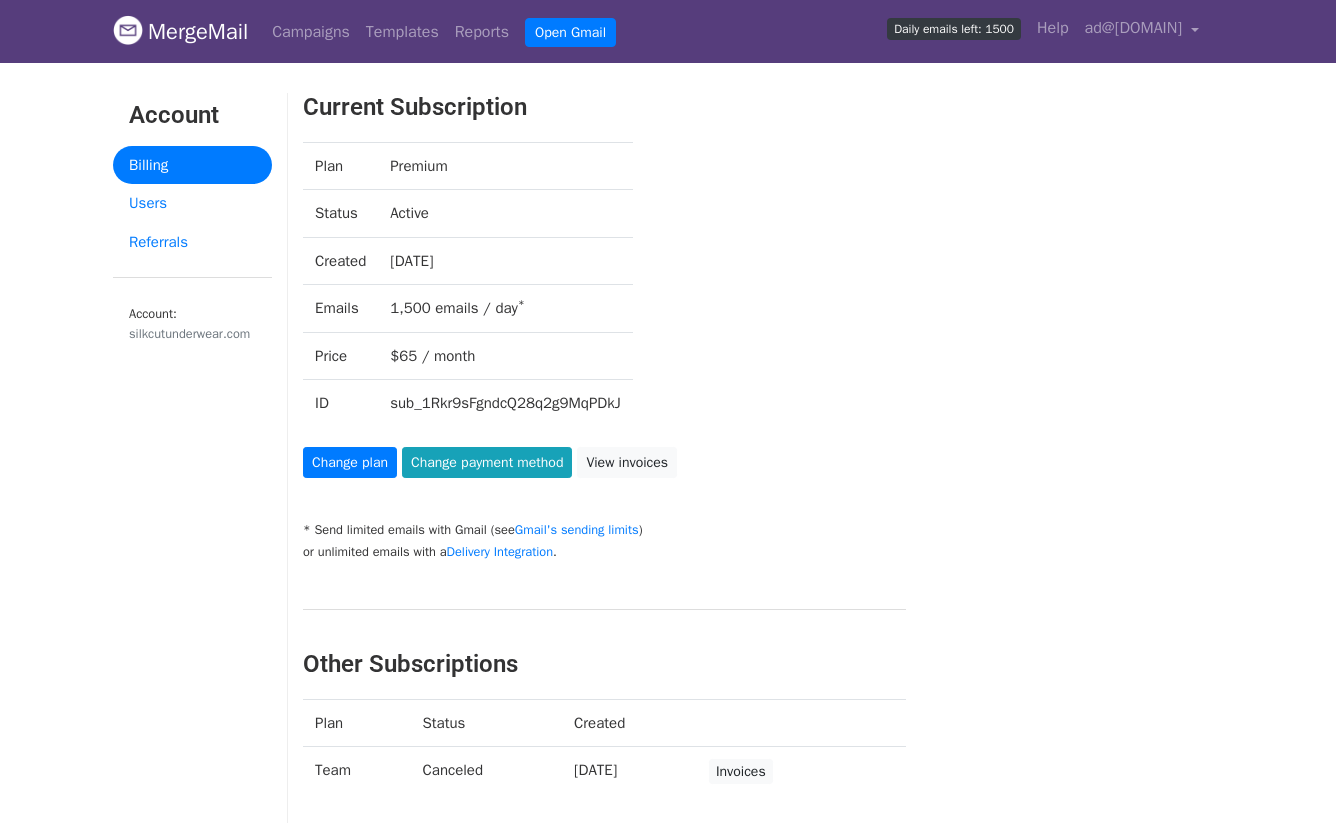 scroll, scrollTop: 0, scrollLeft: 0, axis: both 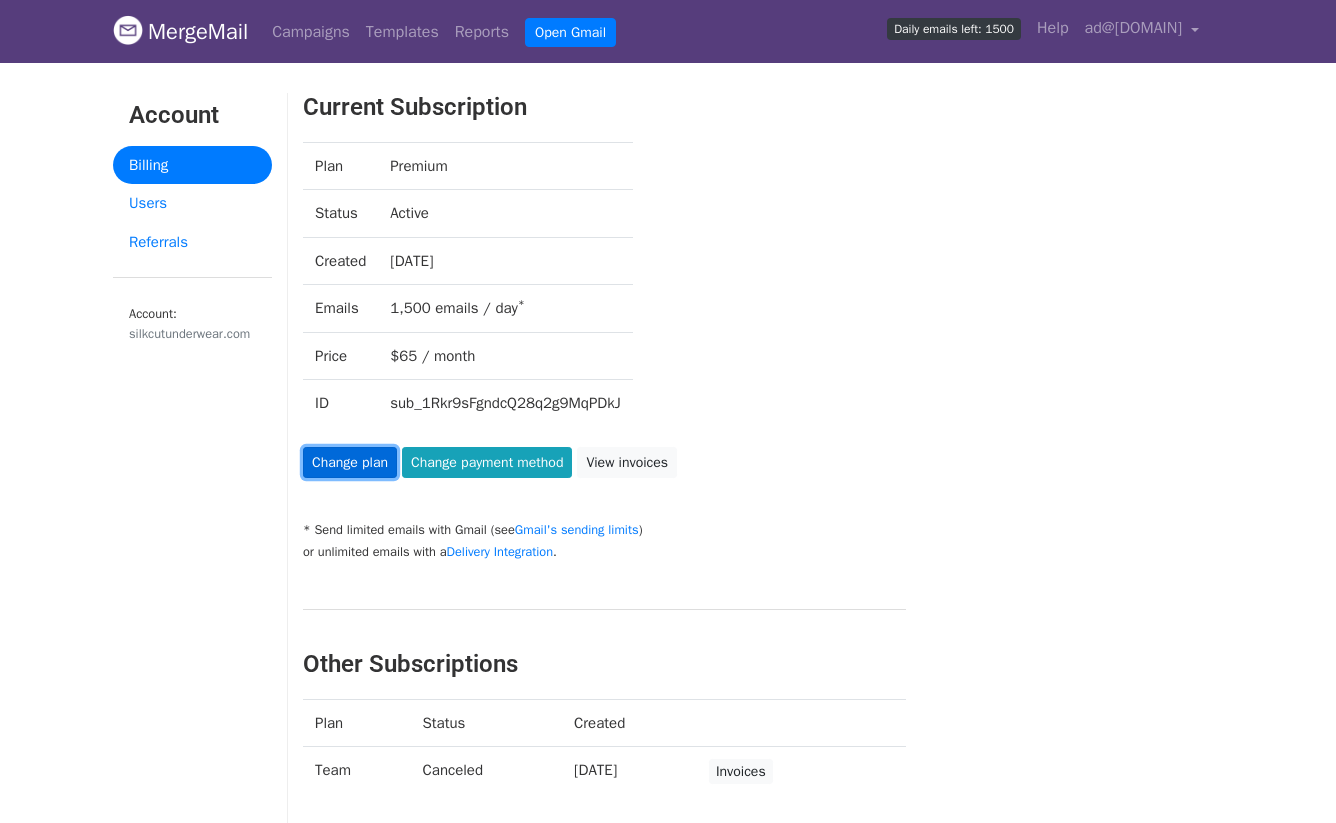 click on "Change plan" at bounding box center [350, 462] 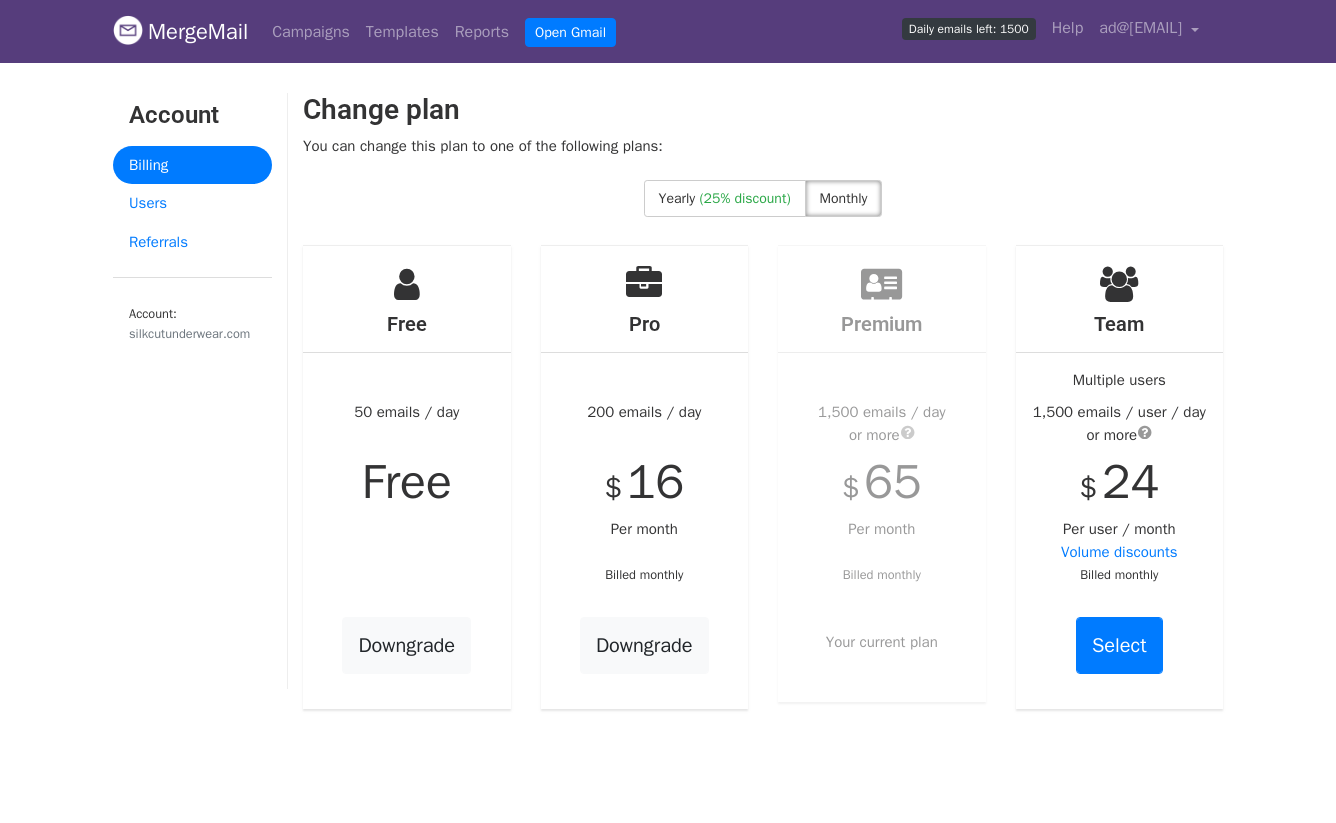 scroll, scrollTop: 0, scrollLeft: 0, axis: both 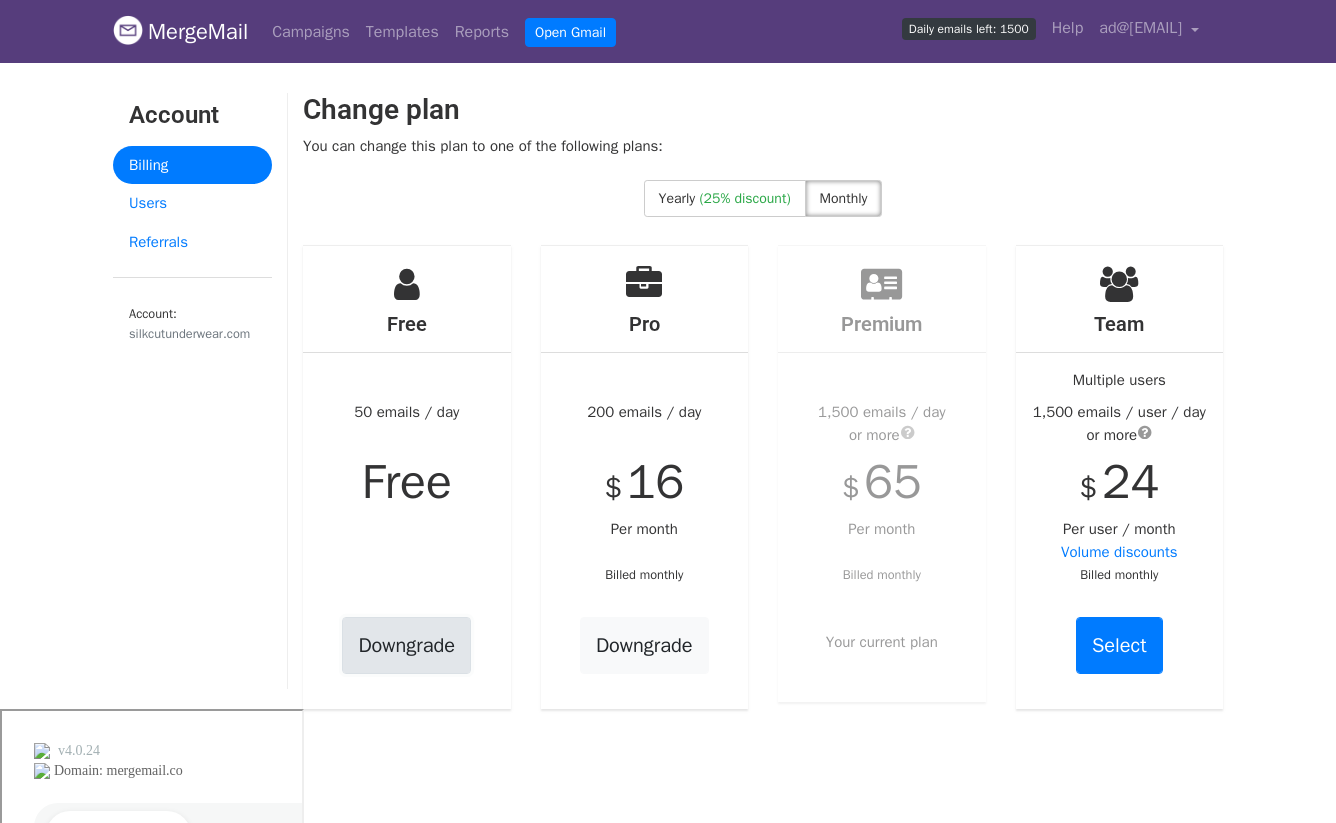 click on "Downgrade" at bounding box center (406, 645) 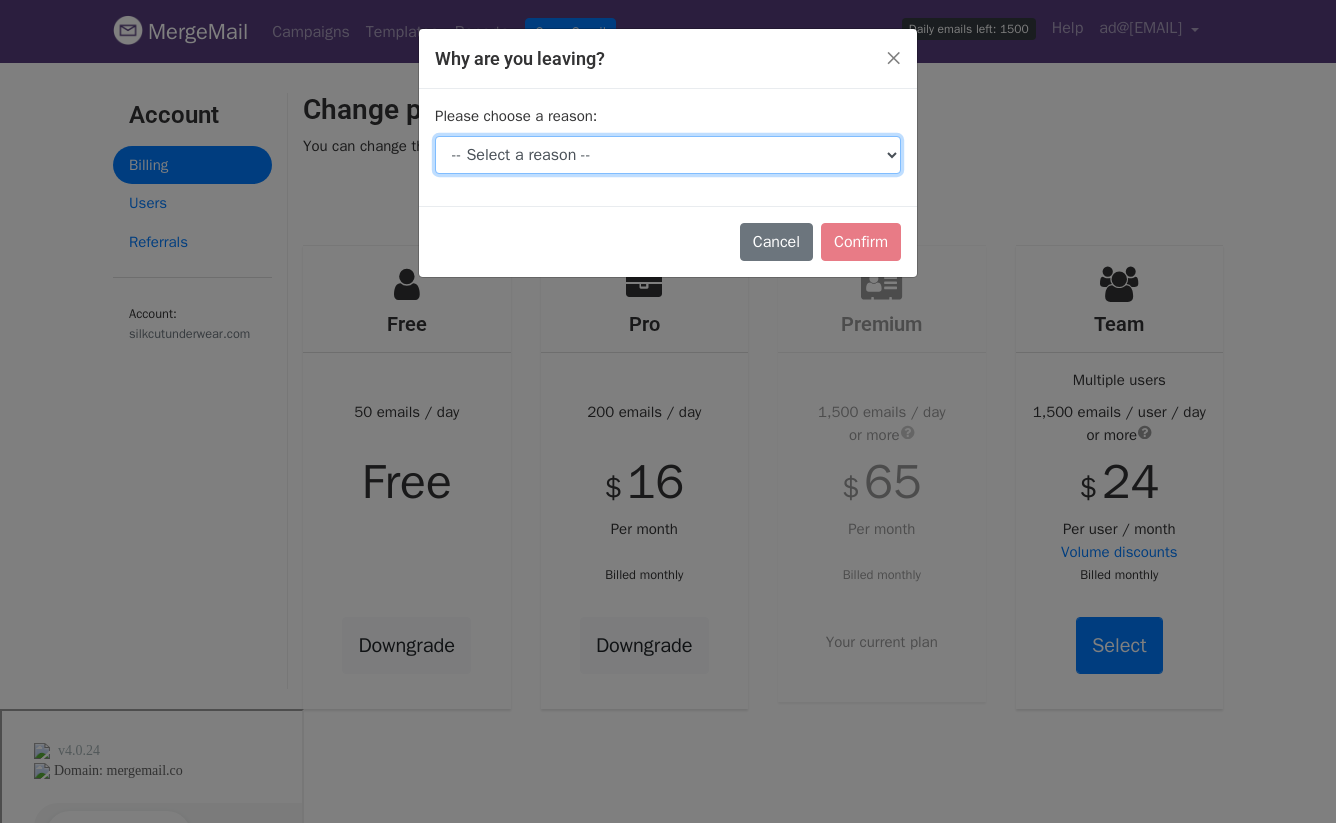 click on "-- Select a reason --
I don't send enough emails
It's too expensive
I had a technical issue
I'm switching tools
I'm just taking a break
Other" at bounding box center [668, 155] 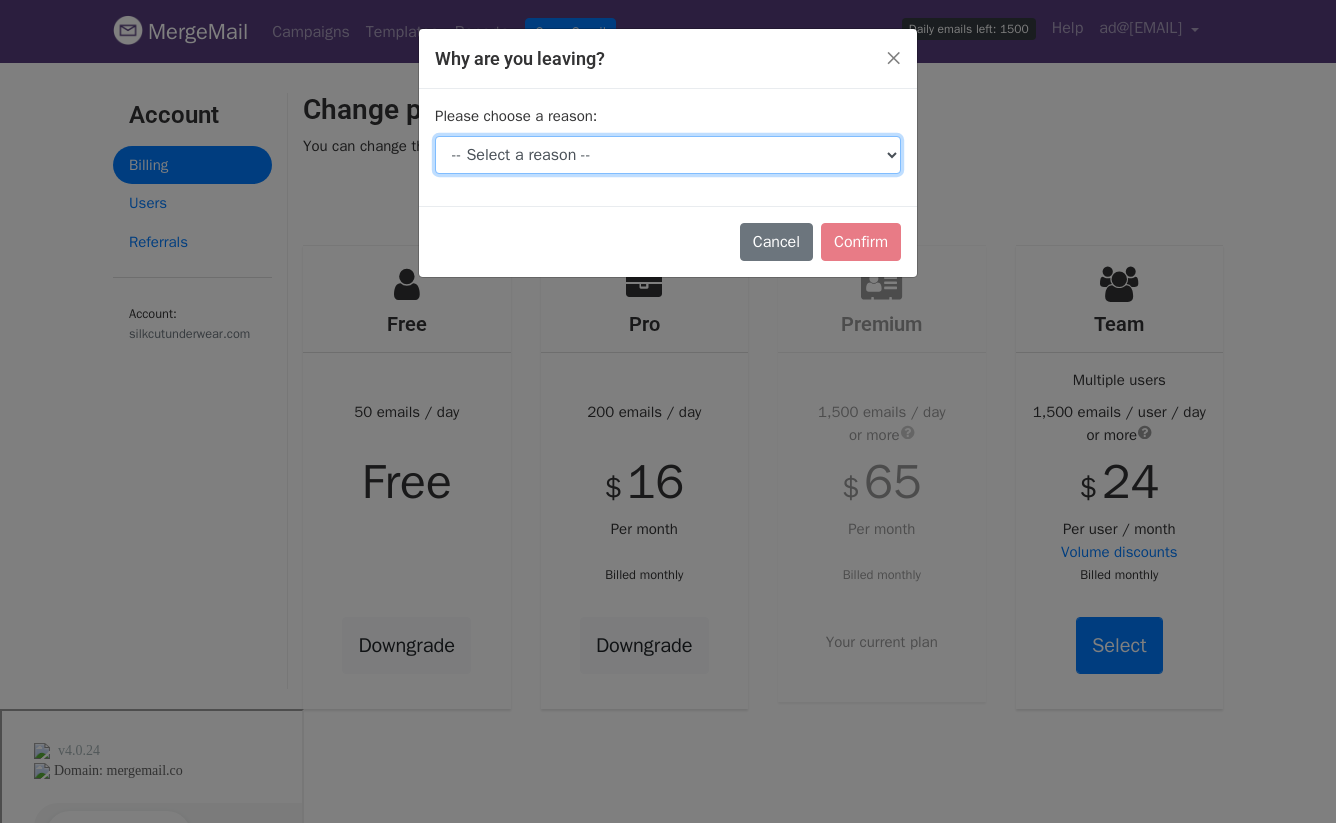 select on "Other" 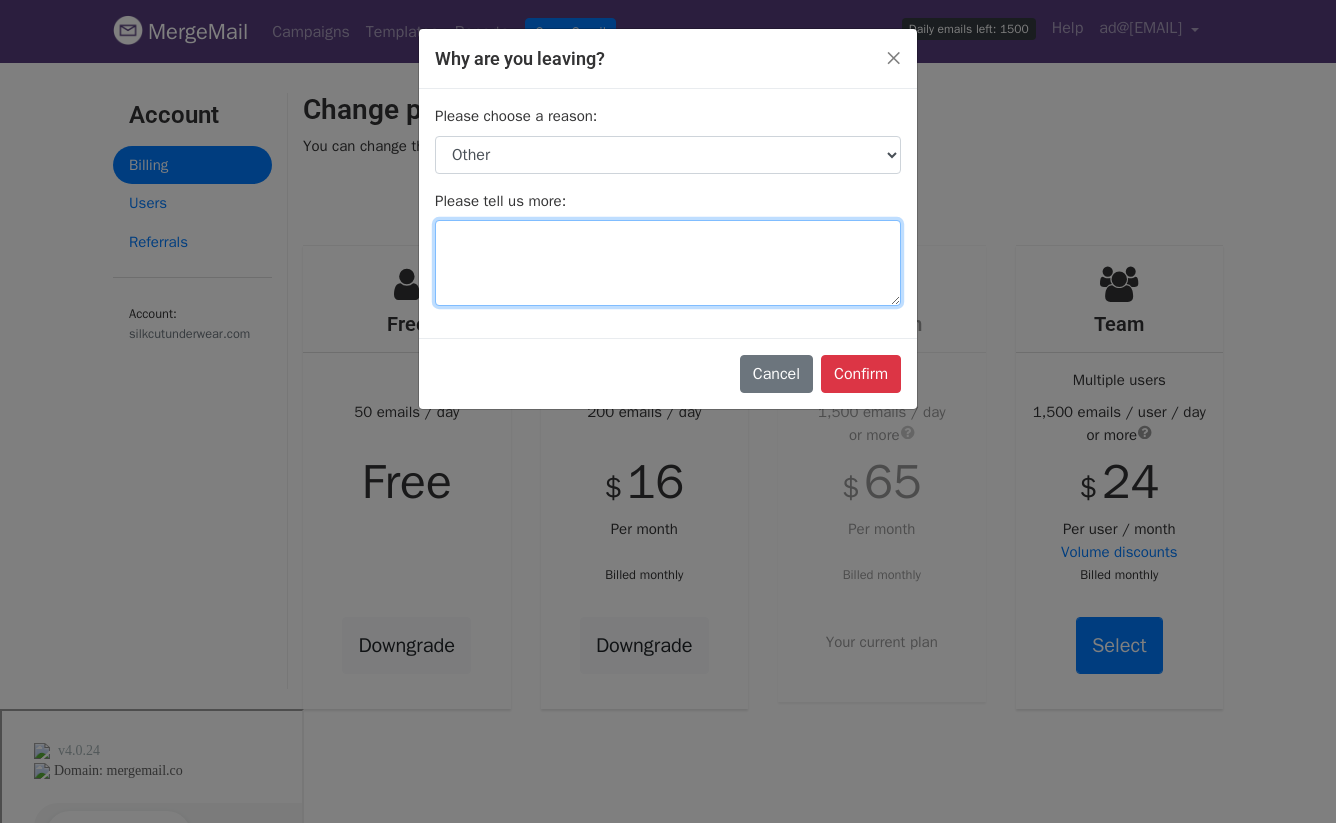 click at bounding box center (668, 263) 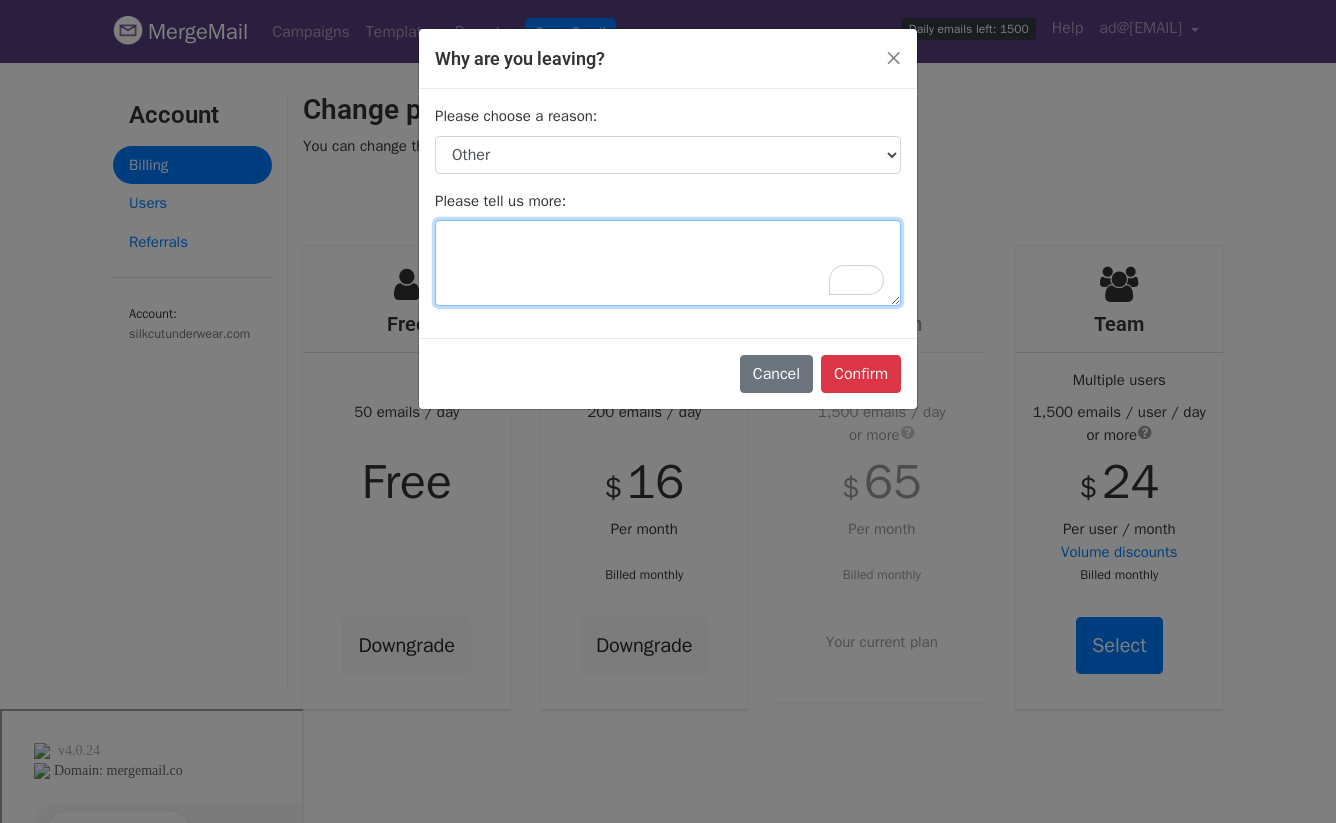 type on "I" 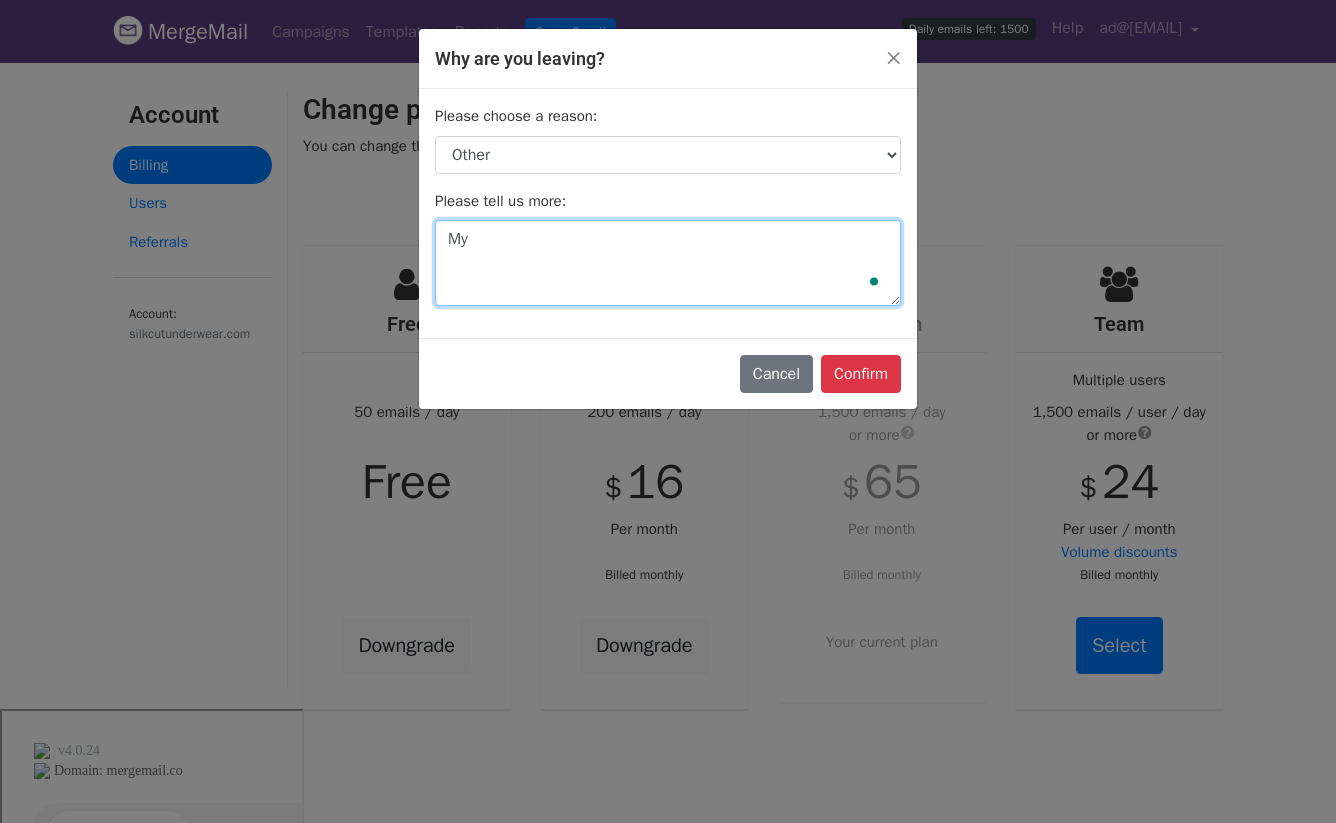 type on "M" 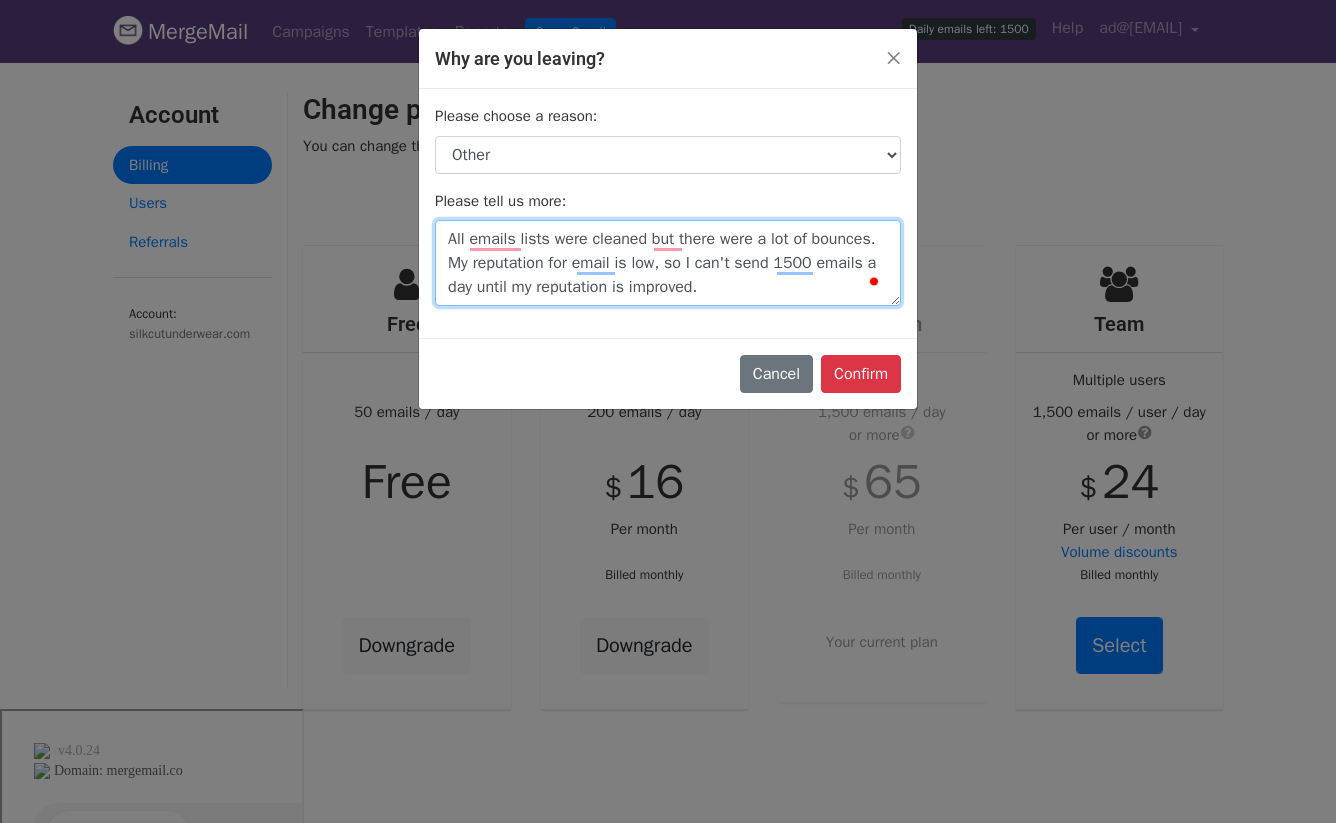 click on "All emails lists were cleaned but there were a lot of bounces.  My reputation for email is low, so I can't send 1500 emails a day until my reputation is improved." at bounding box center (668, 263) 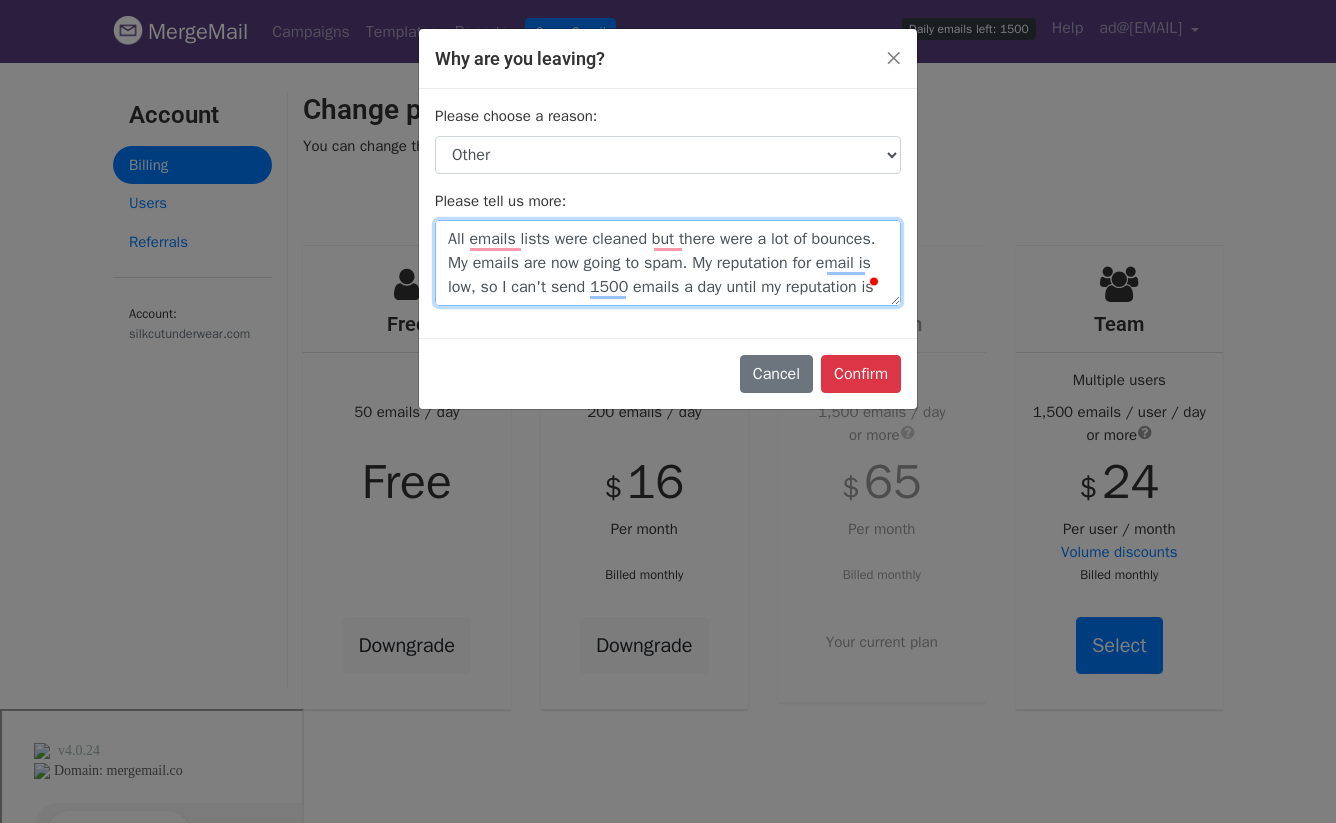 click on "All emails lists were cleaned but there were a lot of bounces.  My emails are now going to spam. My reputation for email is low, so I can't send 1500 emails a day until my reputation is improved." at bounding box center (668, 263) 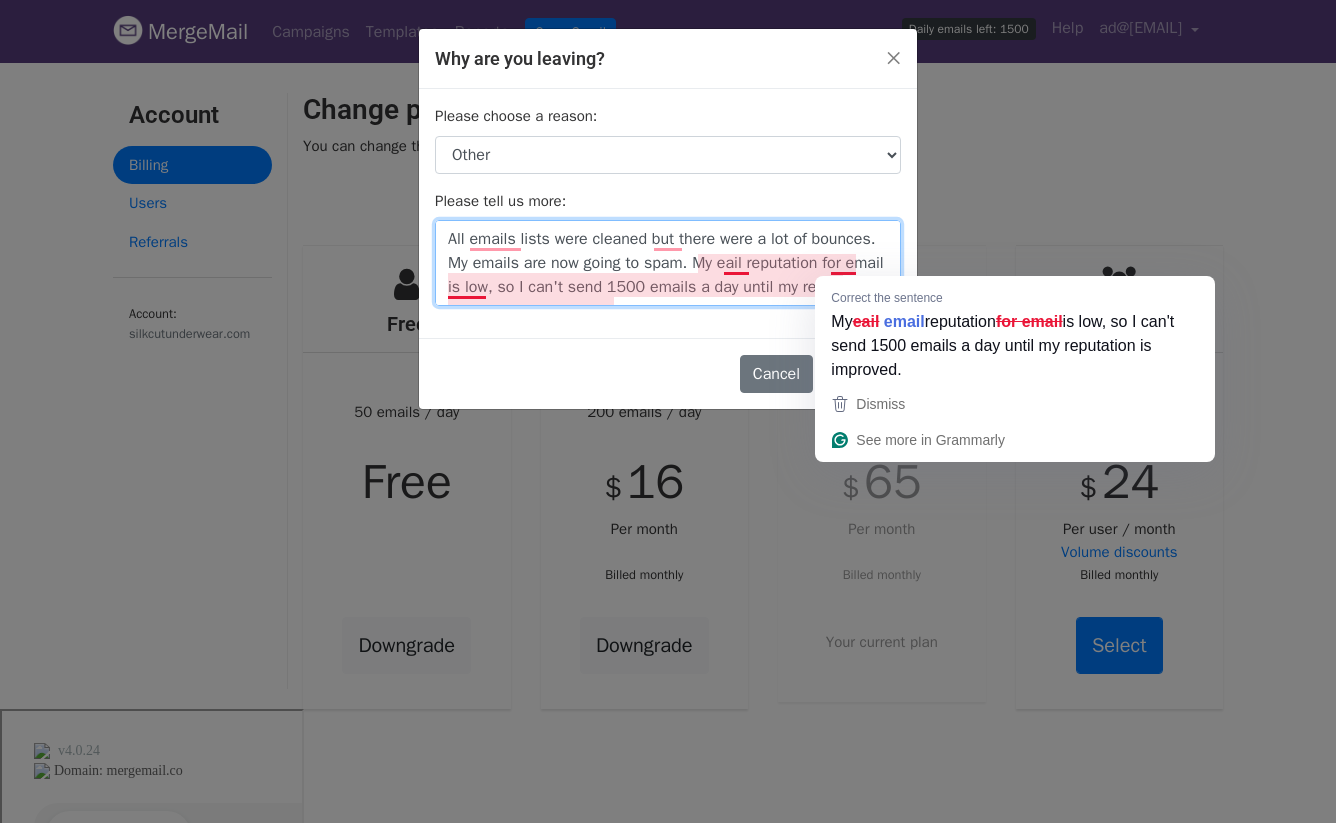 drag, startPoint x: 827, startPoint y: 267, endPoint x: 814, endPoint y: 258, distance: 15.811388 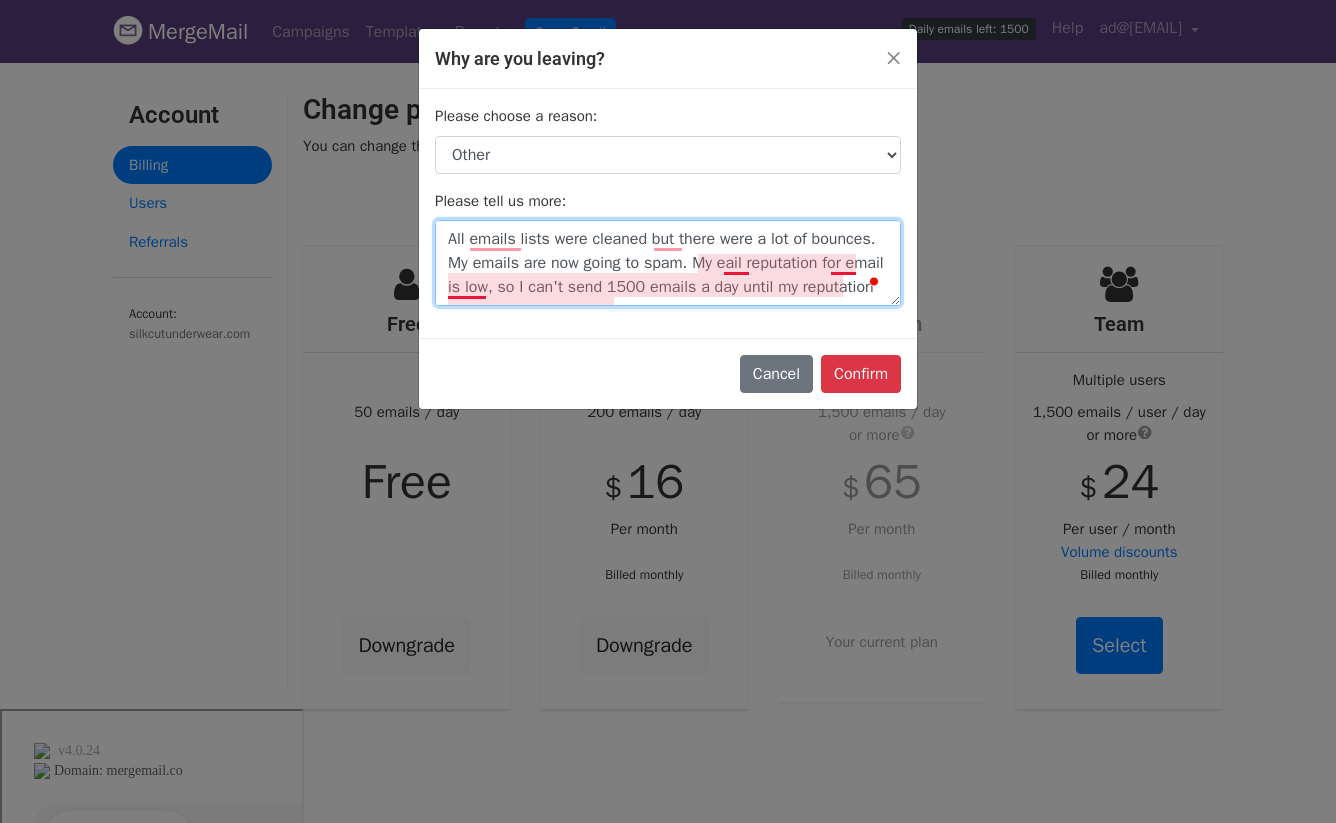 click on "All emails lists were cleaned but there were a lot of bounces.  My emails are now going to spam. My eail reputation for email is low, so I can't send 1500 emails a day until my reputation is improved." at bounding box center (668, 263) 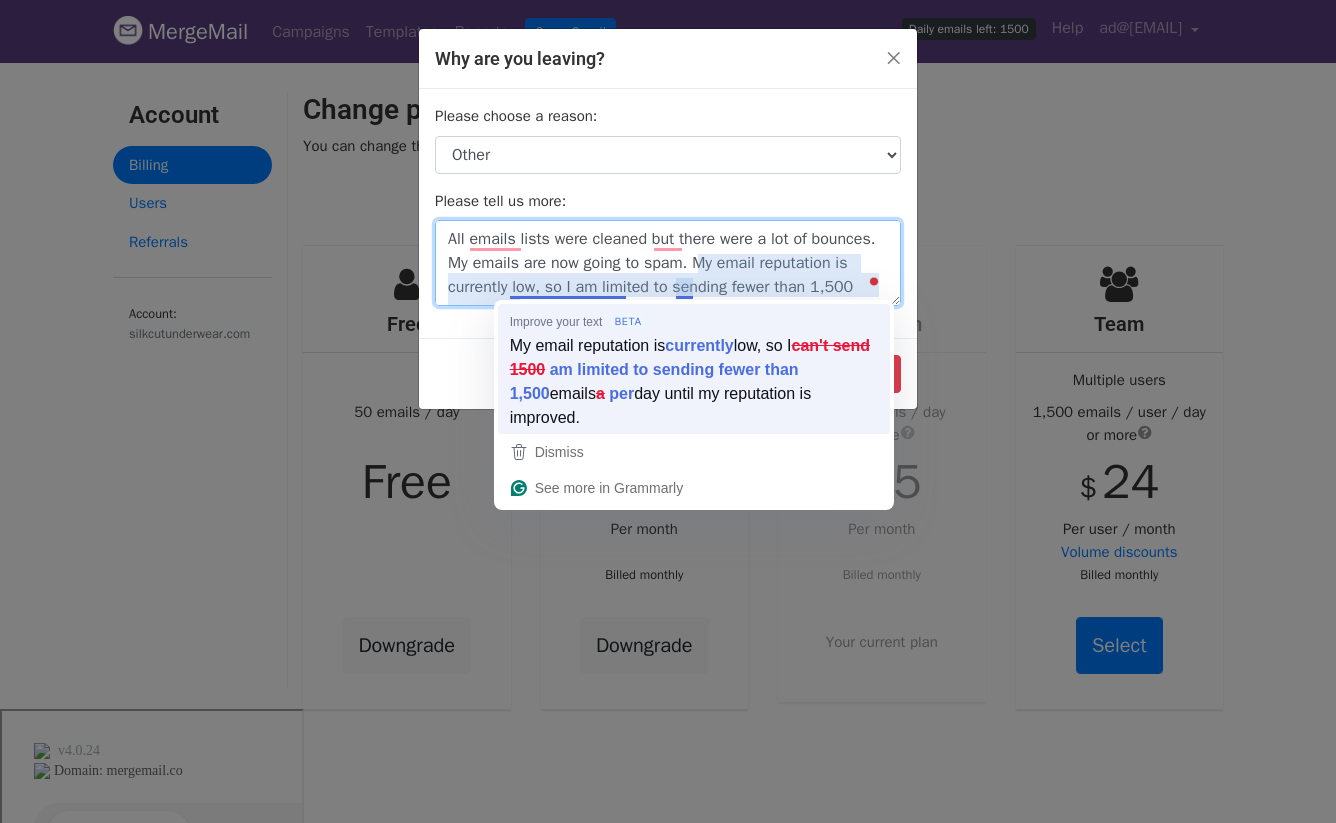 scroll, scrollTop: 0, scrollLeft: 0, axis: both 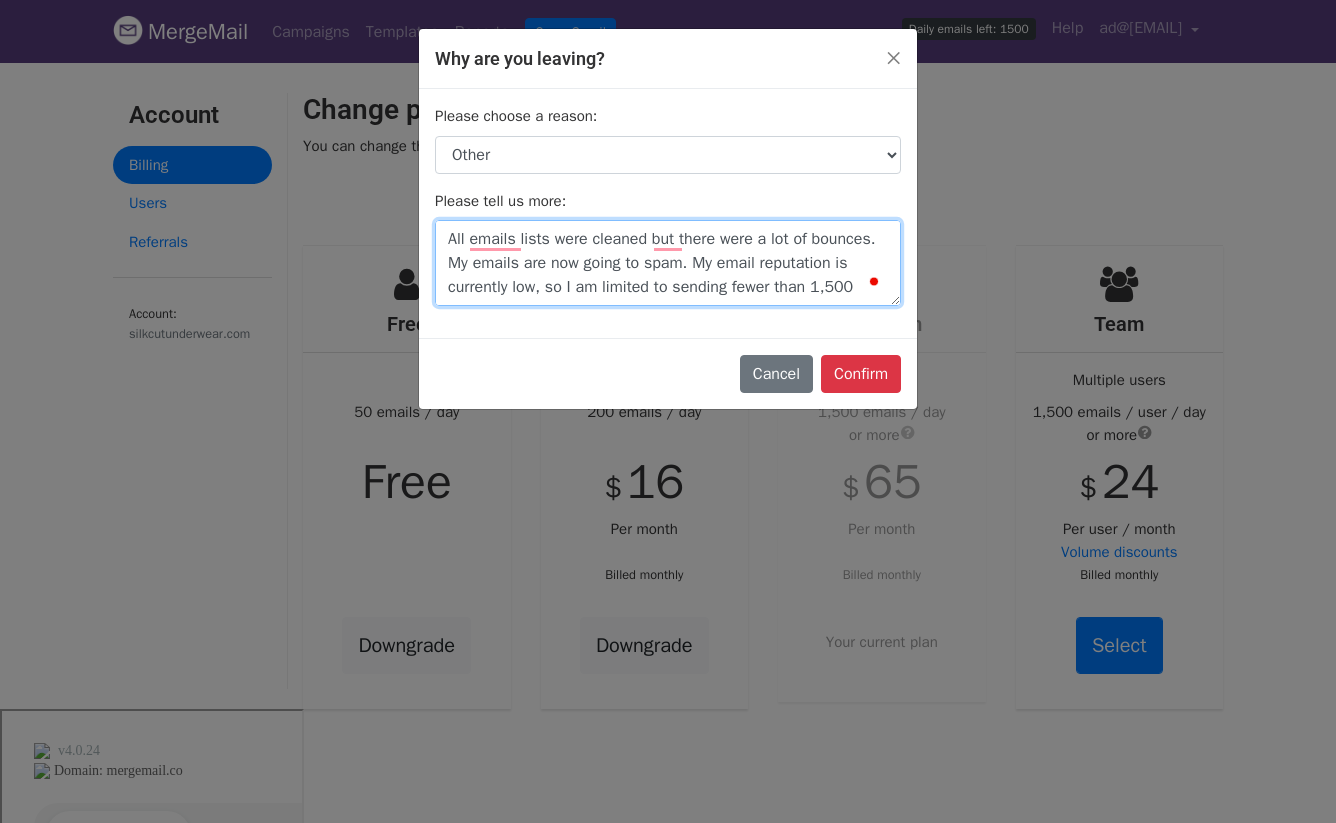 drag, startPoint x: 582, startPoint y: 290, endPoint x: 806, endPoint y: 286, distance: 224.0357 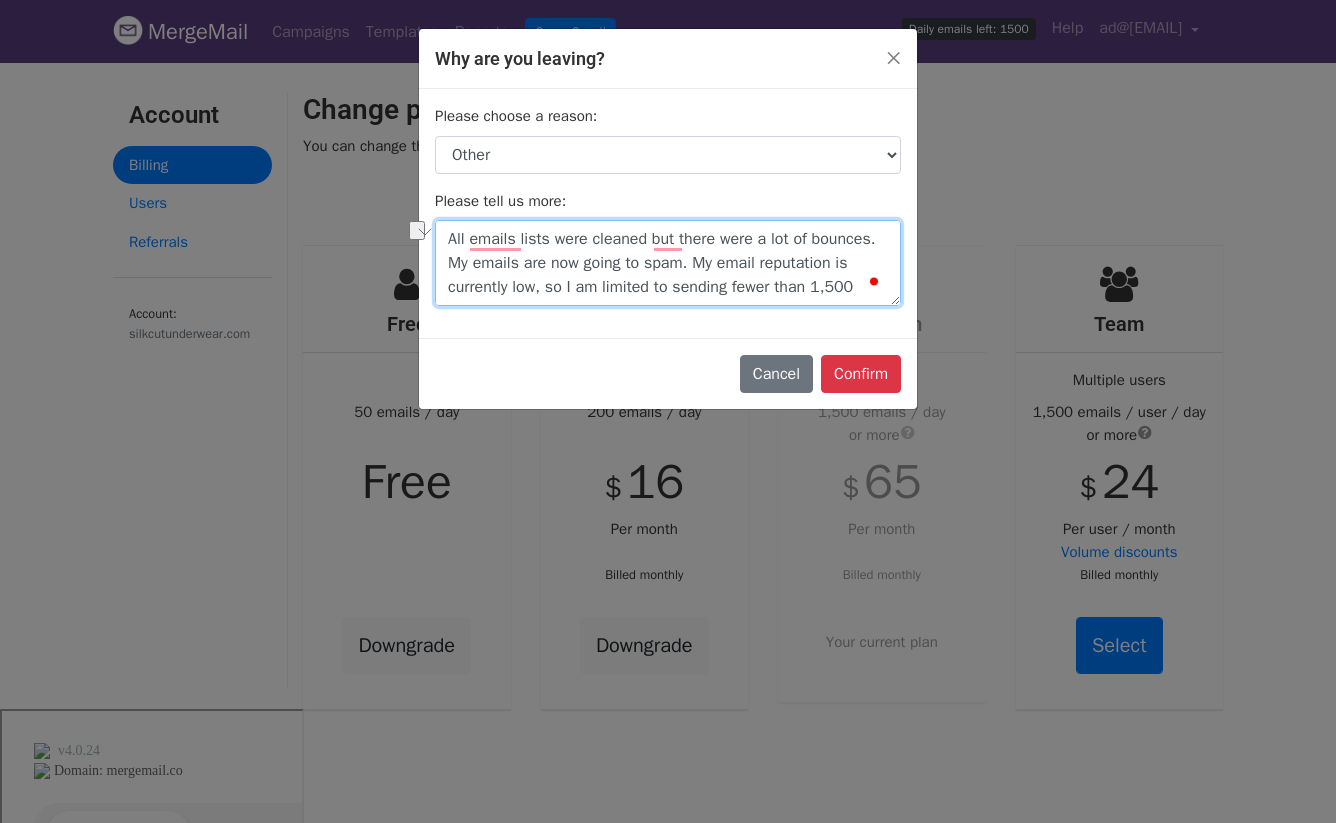 scroll, scrollTop: 24, scrollLeft: 0, axis: vertical 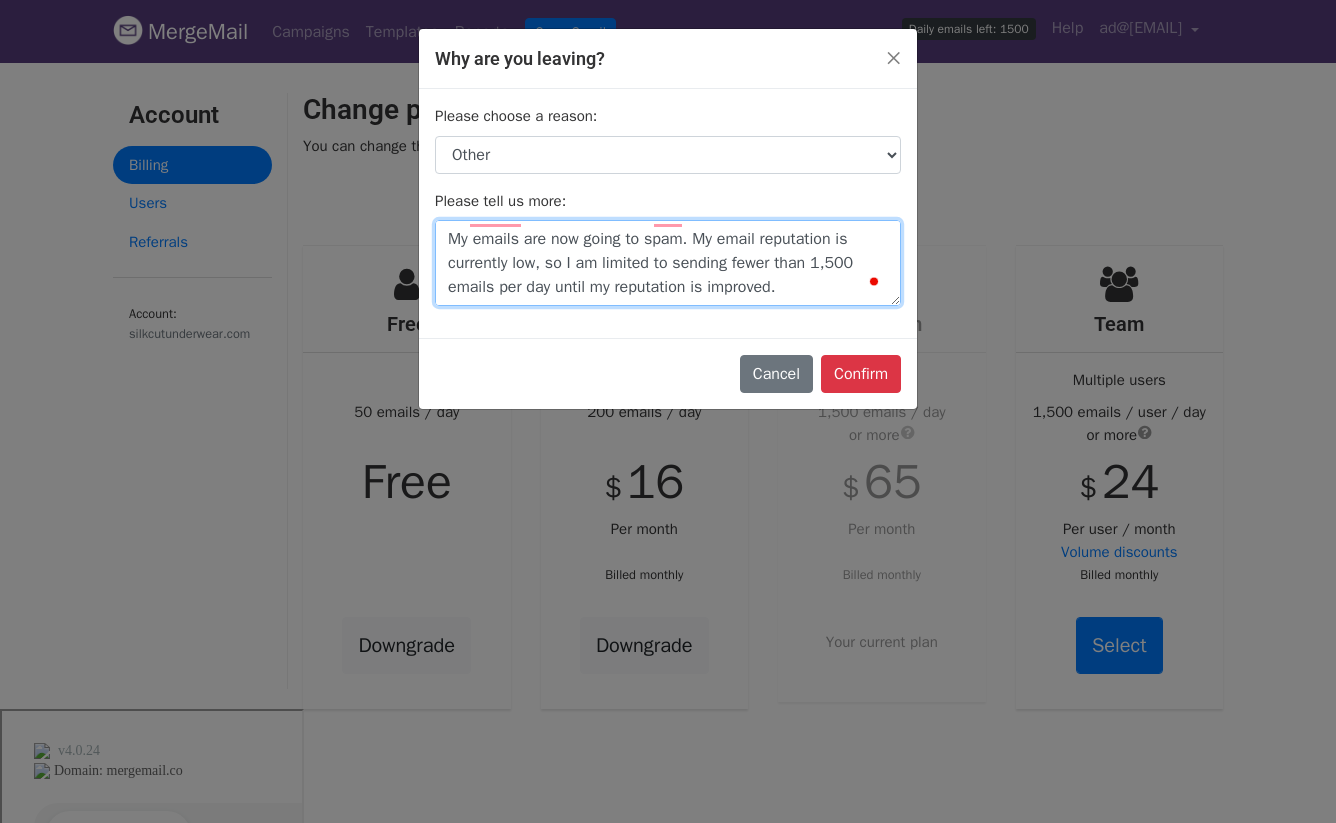 drag, startPoint x: 858, startPoint y: 284, endPoint x: 737, endPoint y: 265, distance: 122.48265 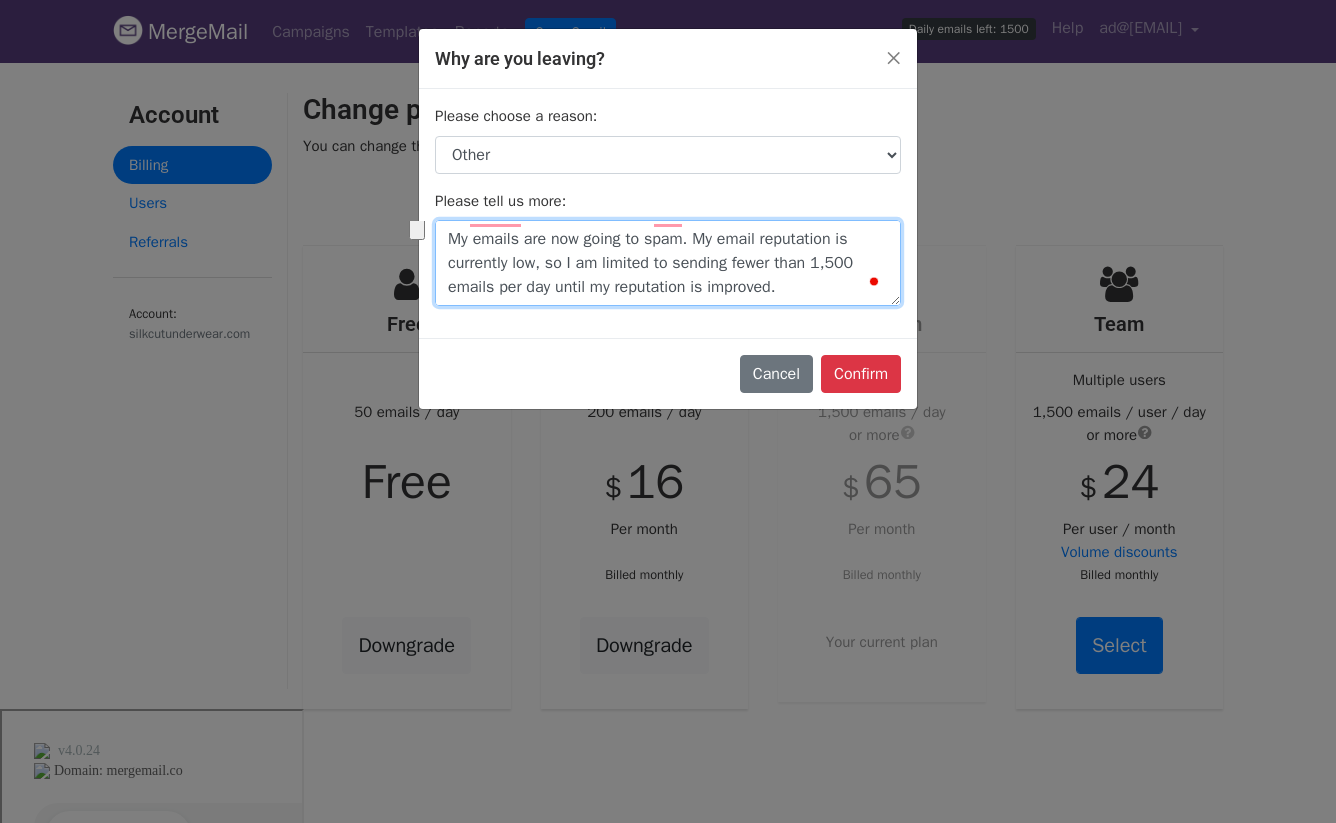 drag, startPoint x: 742, startPoint y: 266, endPoint x: 559, endPoint y: 286, distance: 184.08965 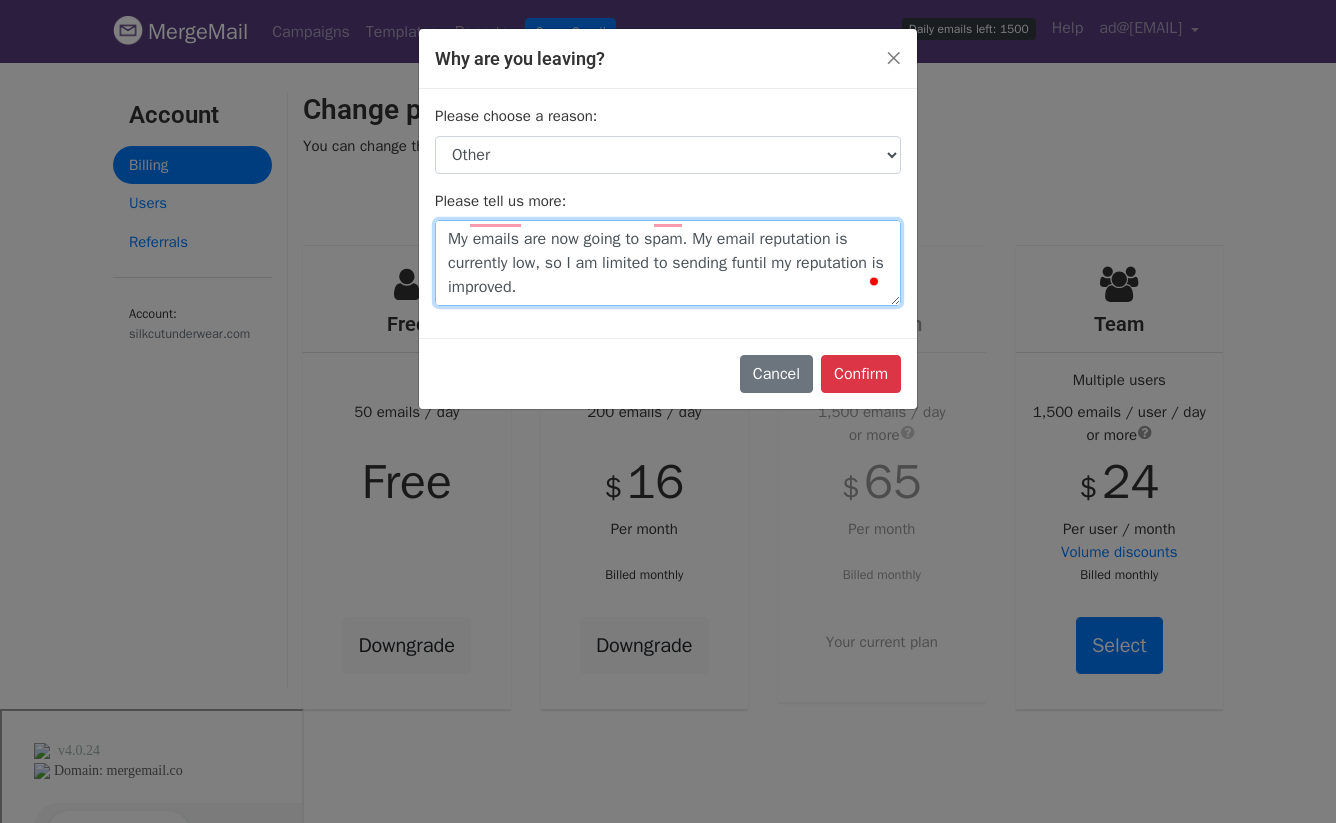 scroll, scrollTop: 0, scrollLeft: 0, axis: both 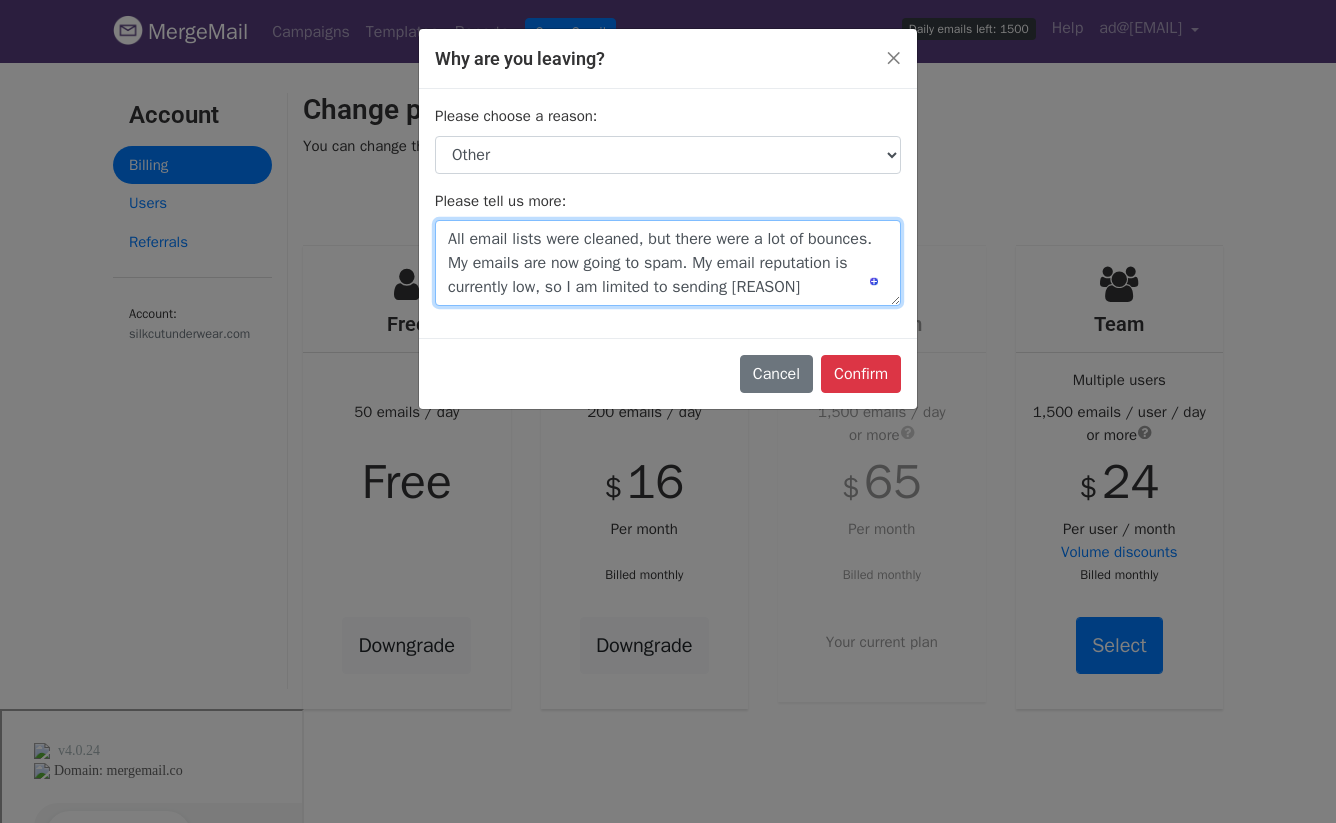 click on "All email lists were cleaned, but there were a lot of bounces.  My emails are now going to spam. My email reputation is currently low, so I am limited to sending funtil my reputation is improved." at bounding box center (668, 263) 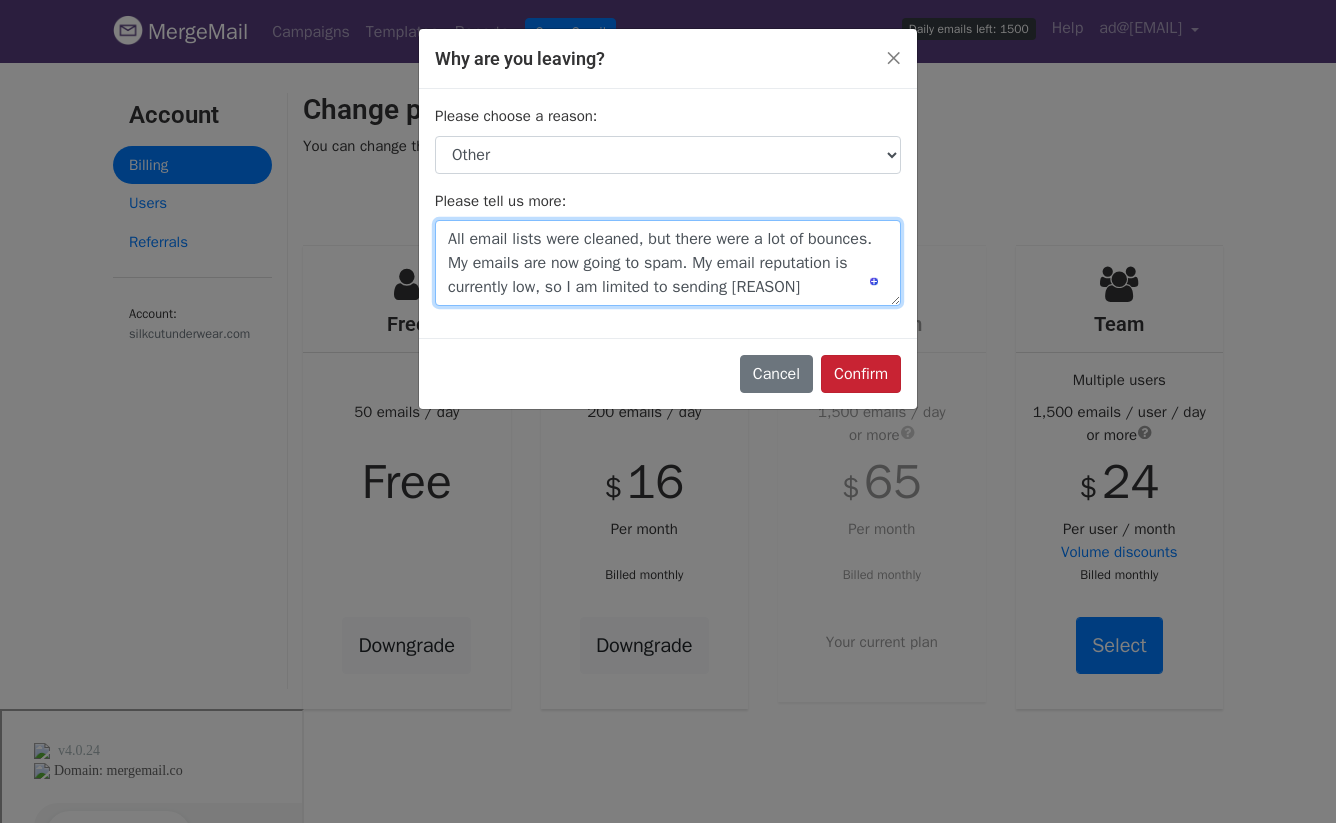 type on "All email lists were cleaned, but there were a lot of bounces.  My emails are now going to spam. My email reputation is currently low, so I am limited to sending funtil my reputation is improved." 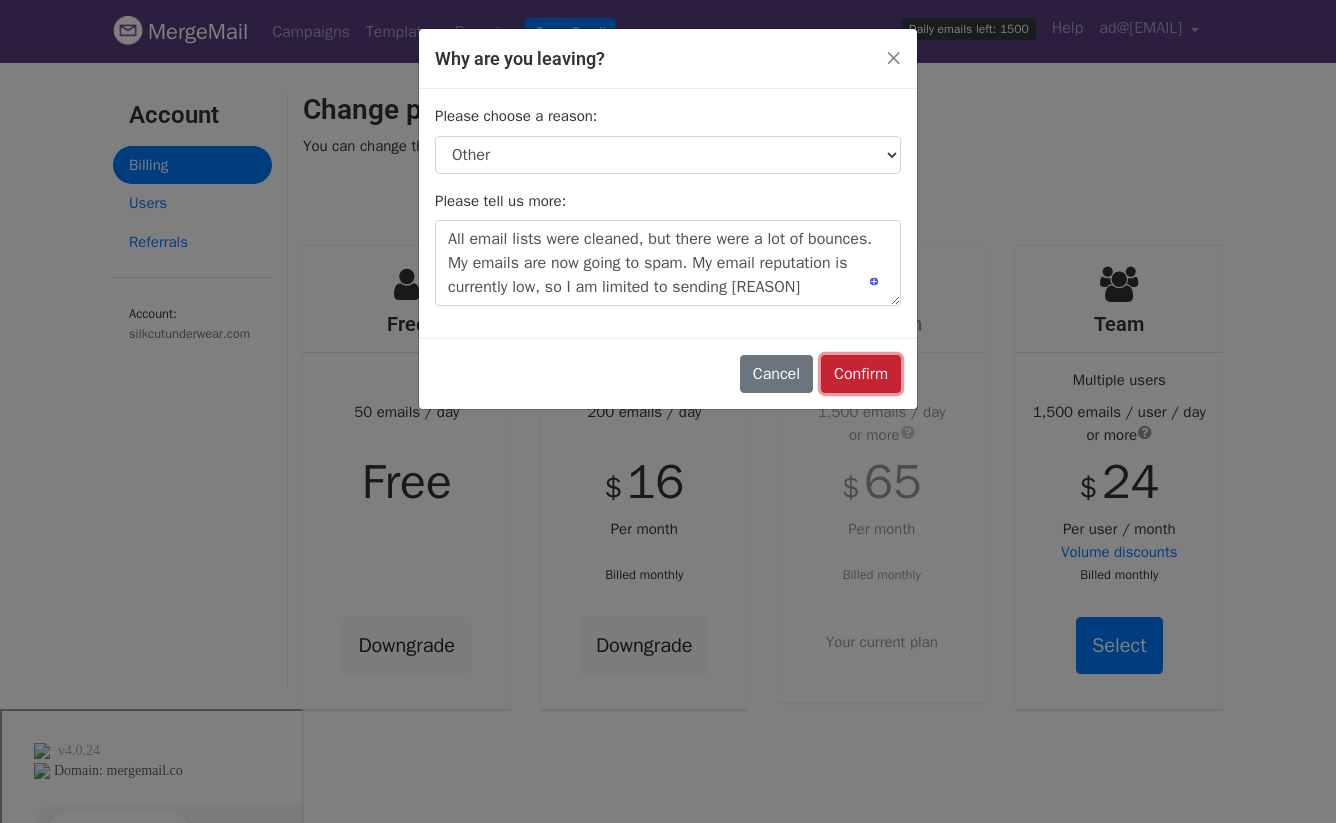 click on "Confirm" at bounding box center [861, 374] 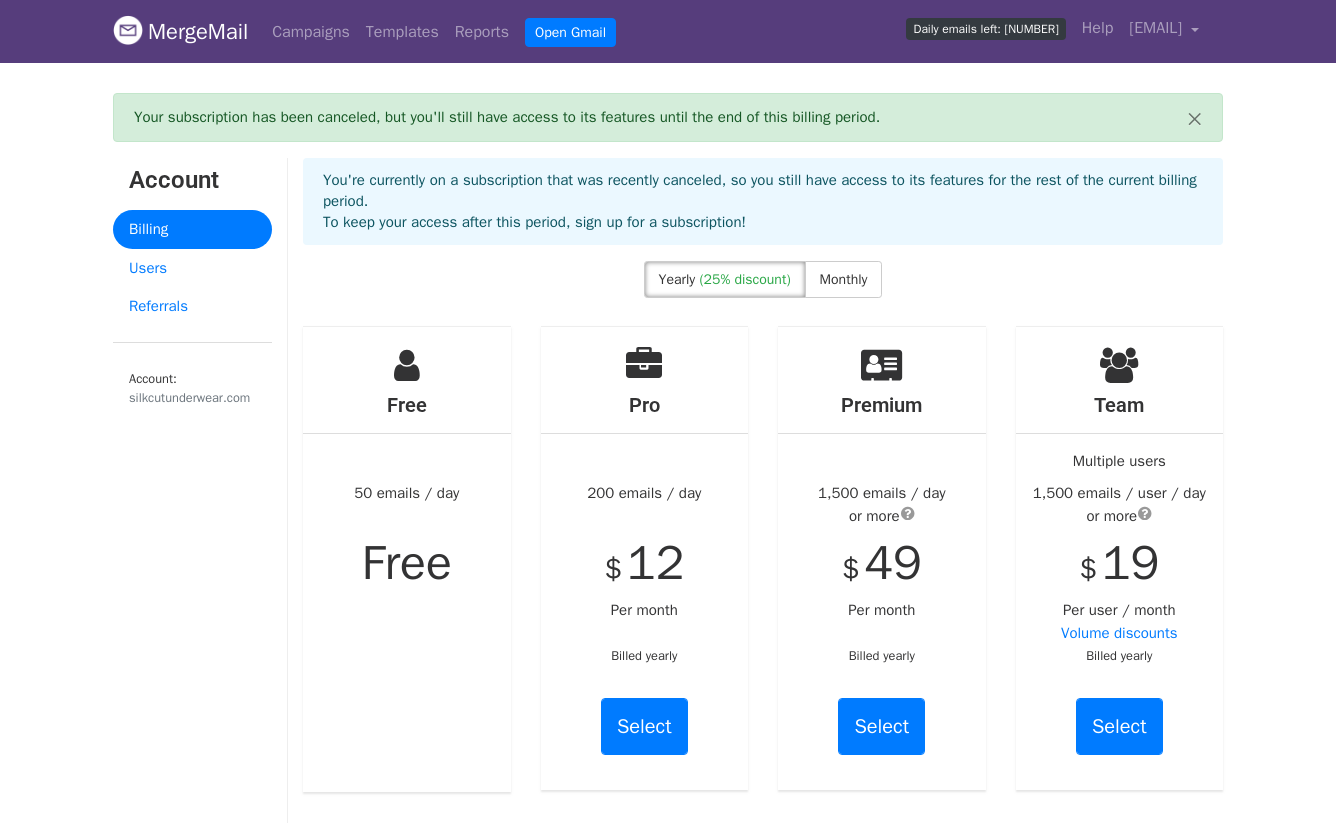 scroll, scrollTop: 0, scrollLeft: 0, axis: both 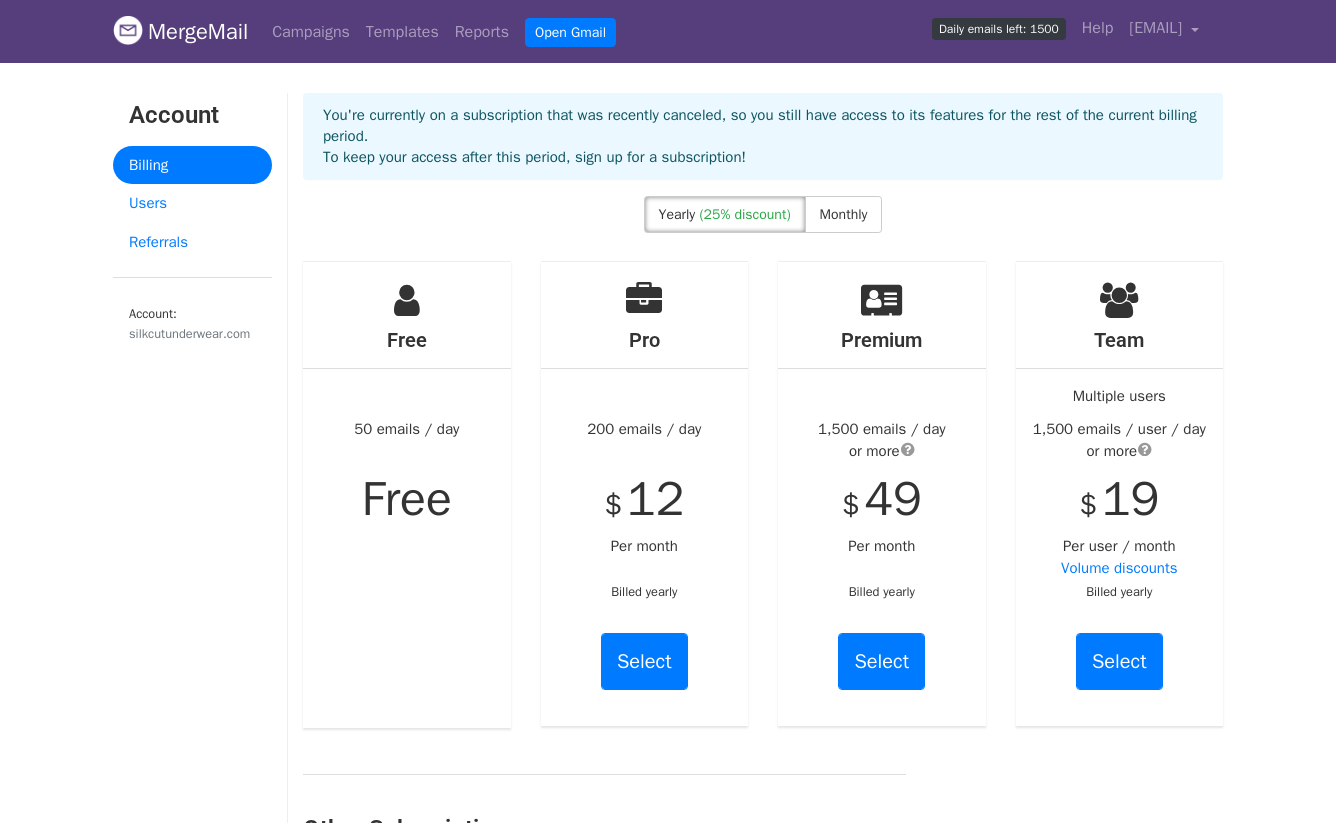 click on "Free
50
emails / day
Free" at bounding box center [407, 495] 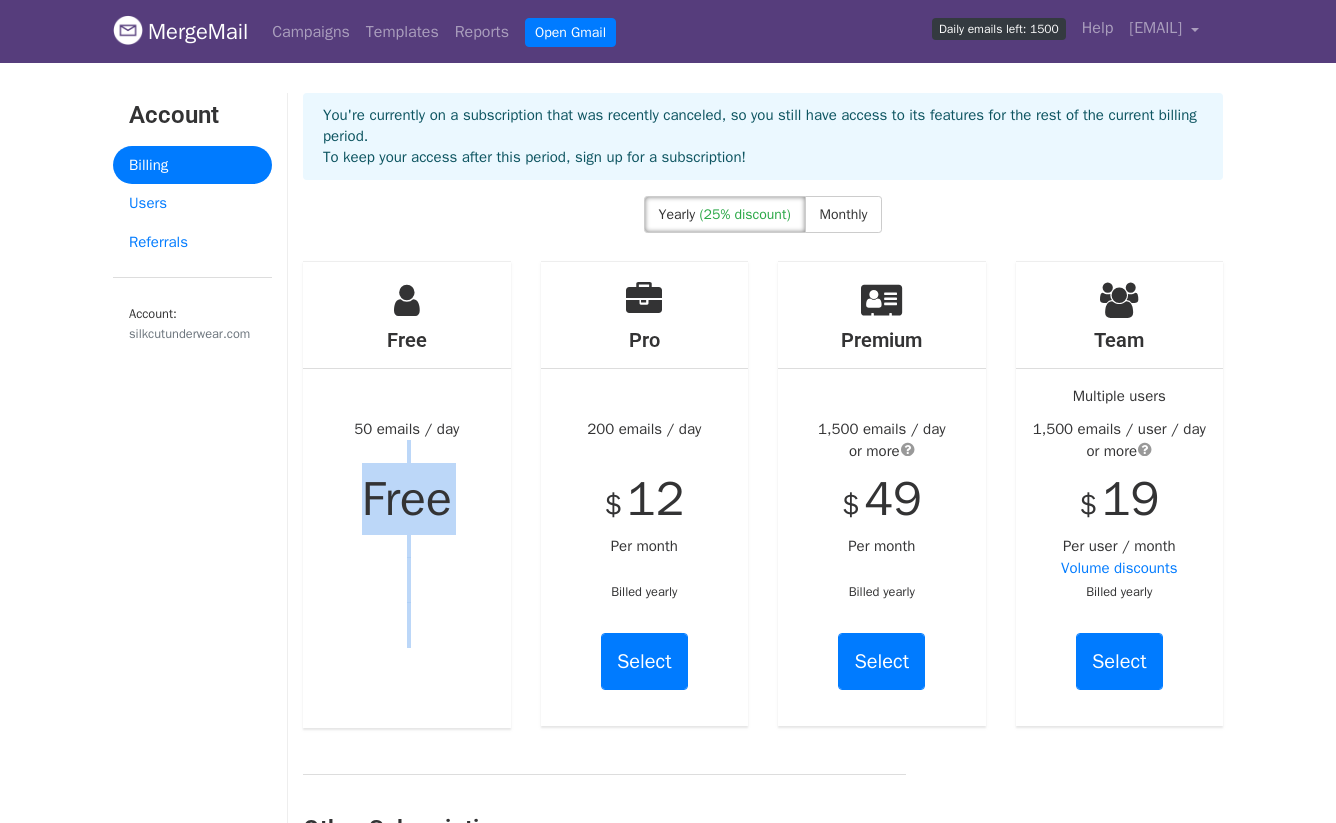 drag, startPoint x: 304, startPoint y: 679, endPoint x: 313, endPoint y: 428, distance: 251.1613 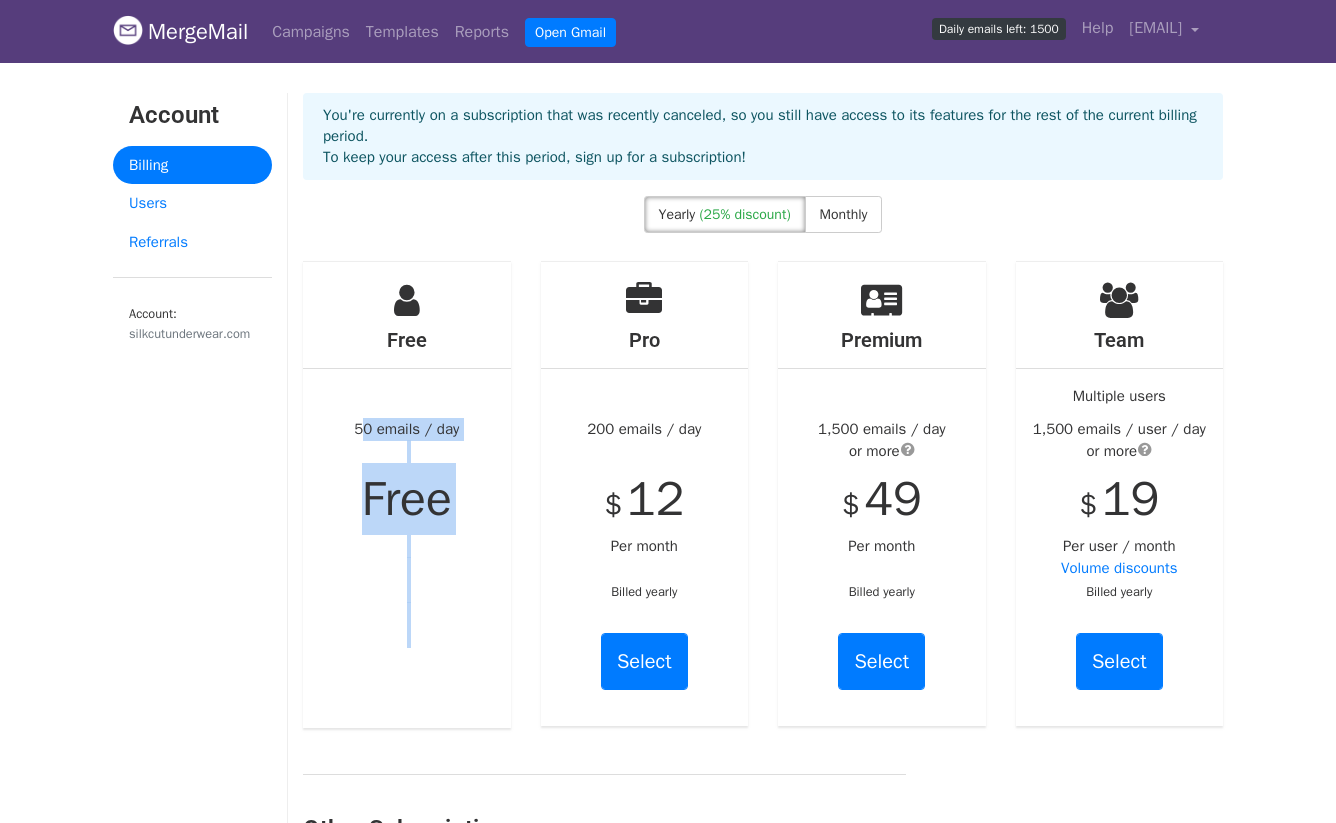 click on "Free
50
emails / day
Free" at bounding box center (407, 495) 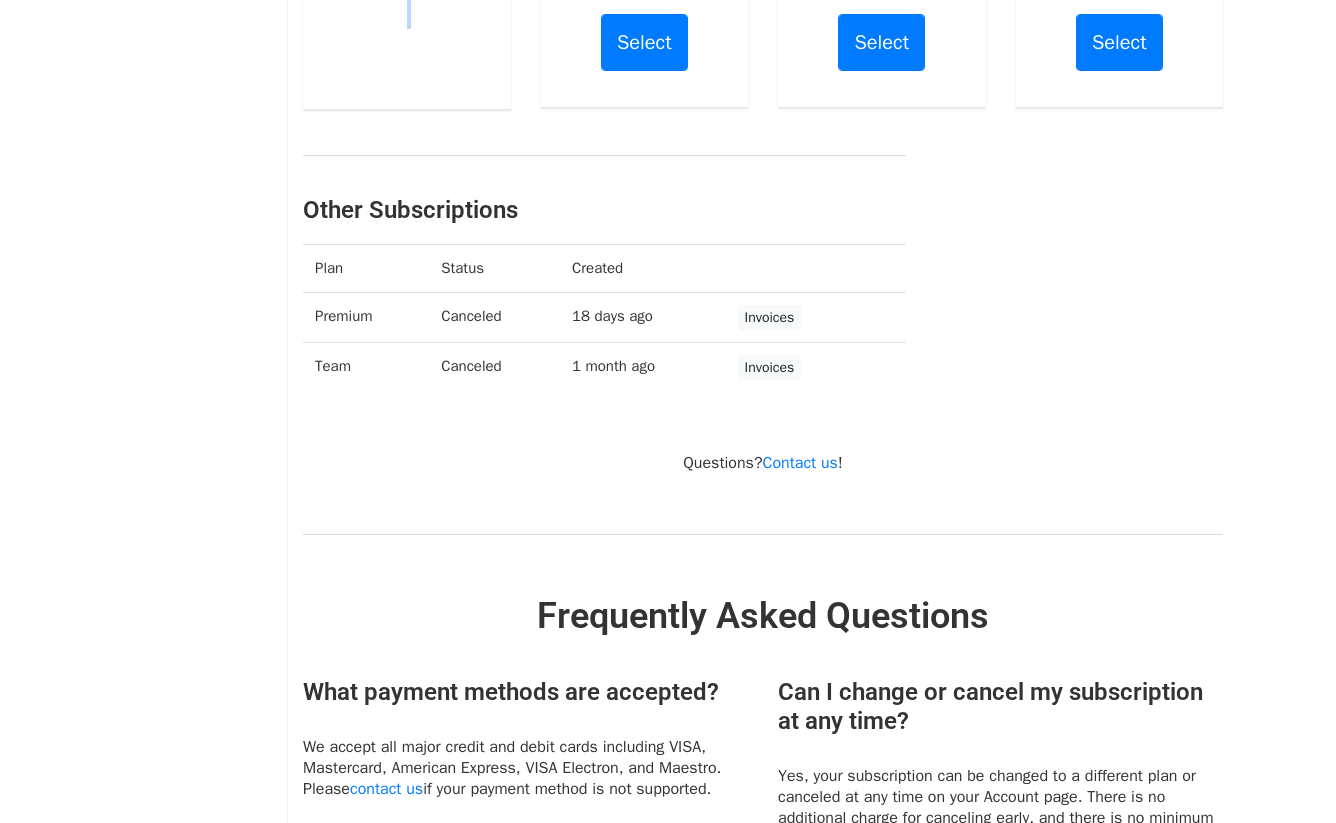scroll, scrollTop: 0, scrollLeft: 0, axis: both 